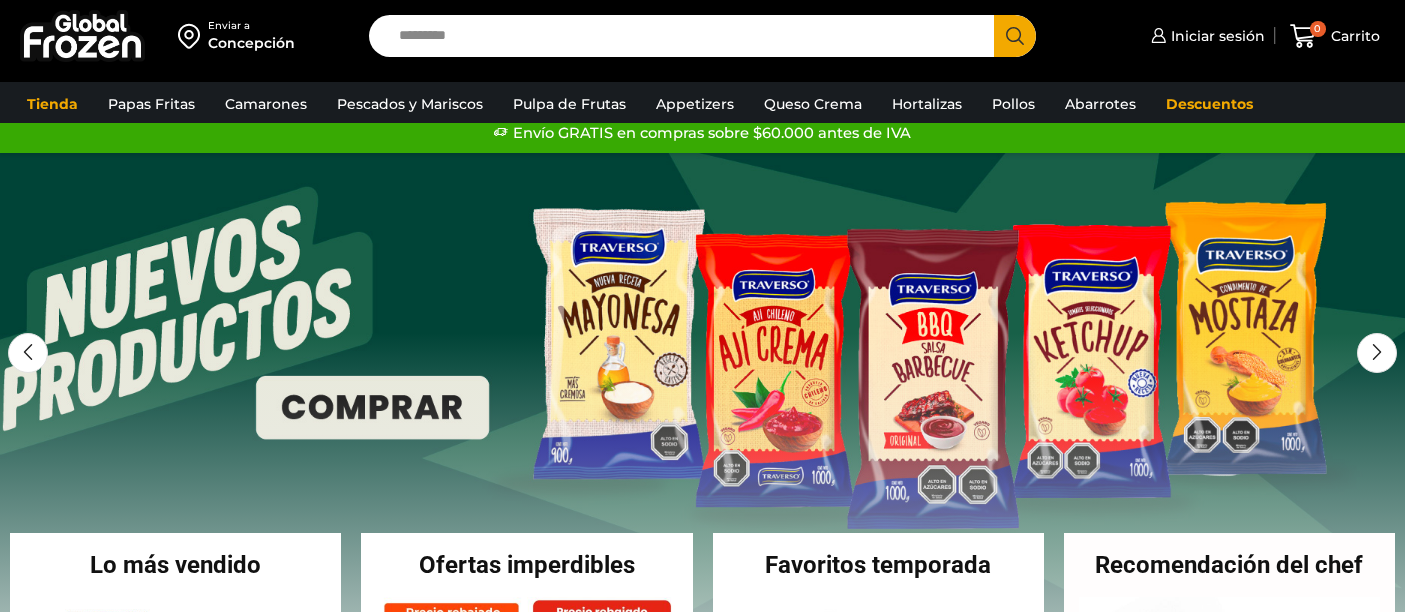 scroll, scrollTop: 0, scrollLeft: 0, axis: both 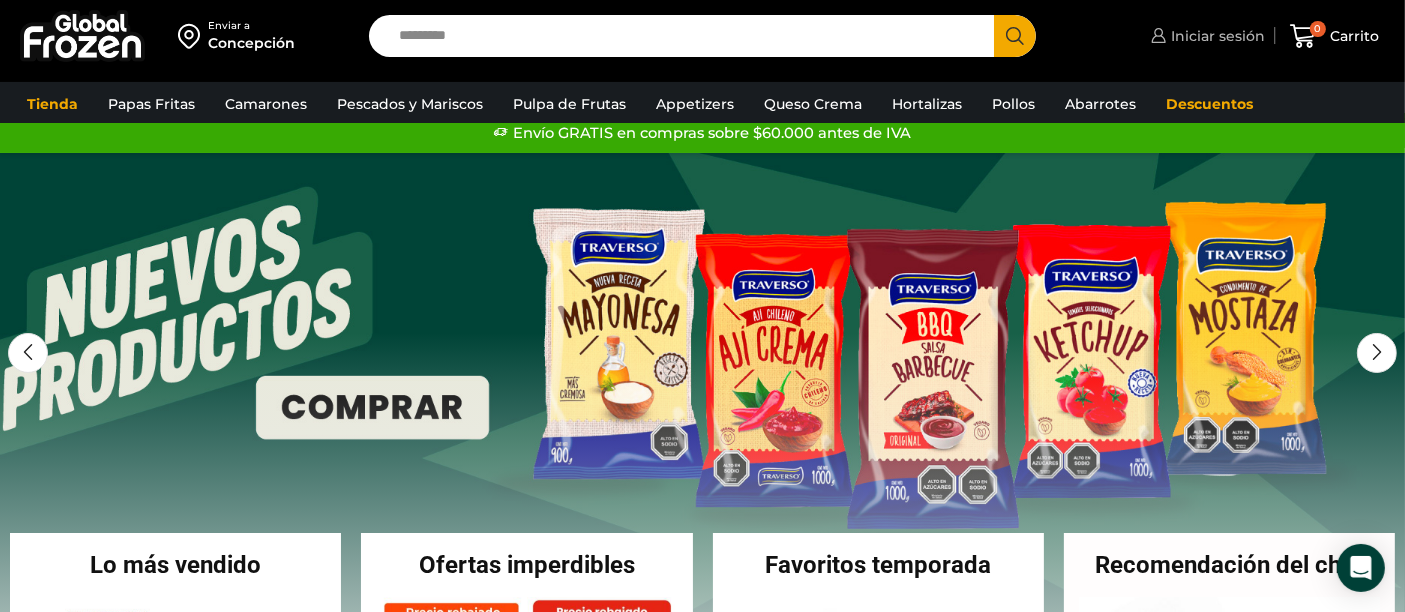 click on "Iniciar sesión" at bounding box center [1215, 36] 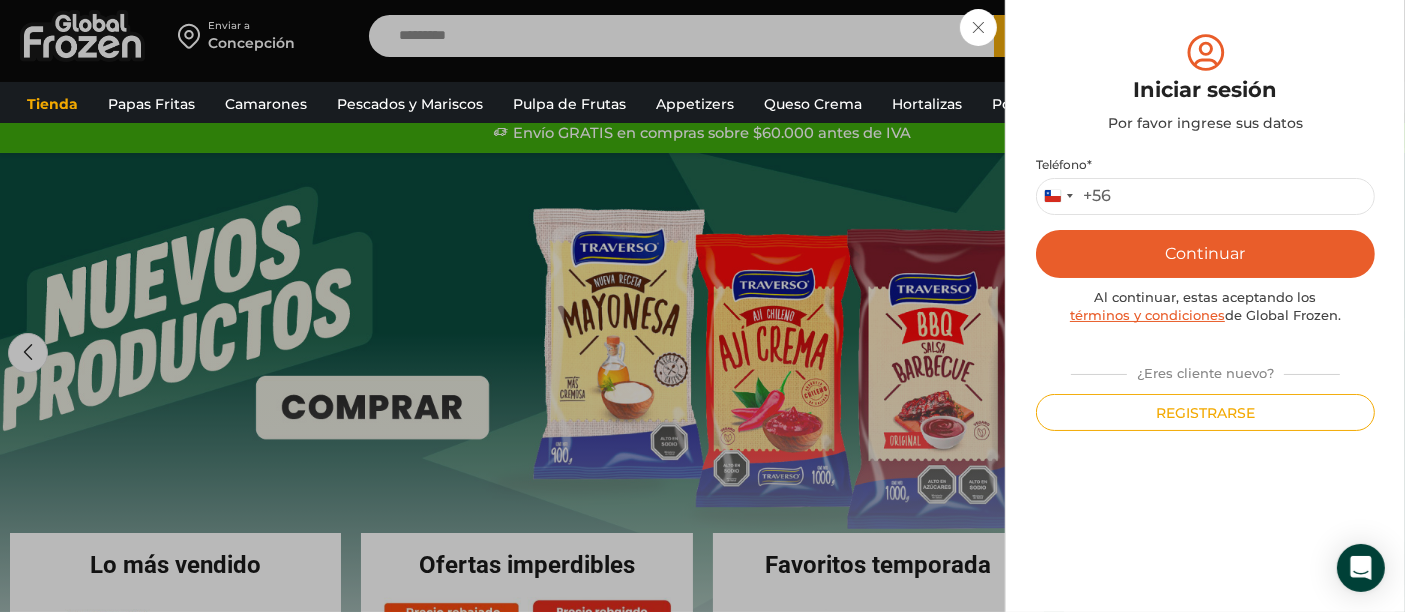 click on "Registrarse" at bounding box center [1205, 412] 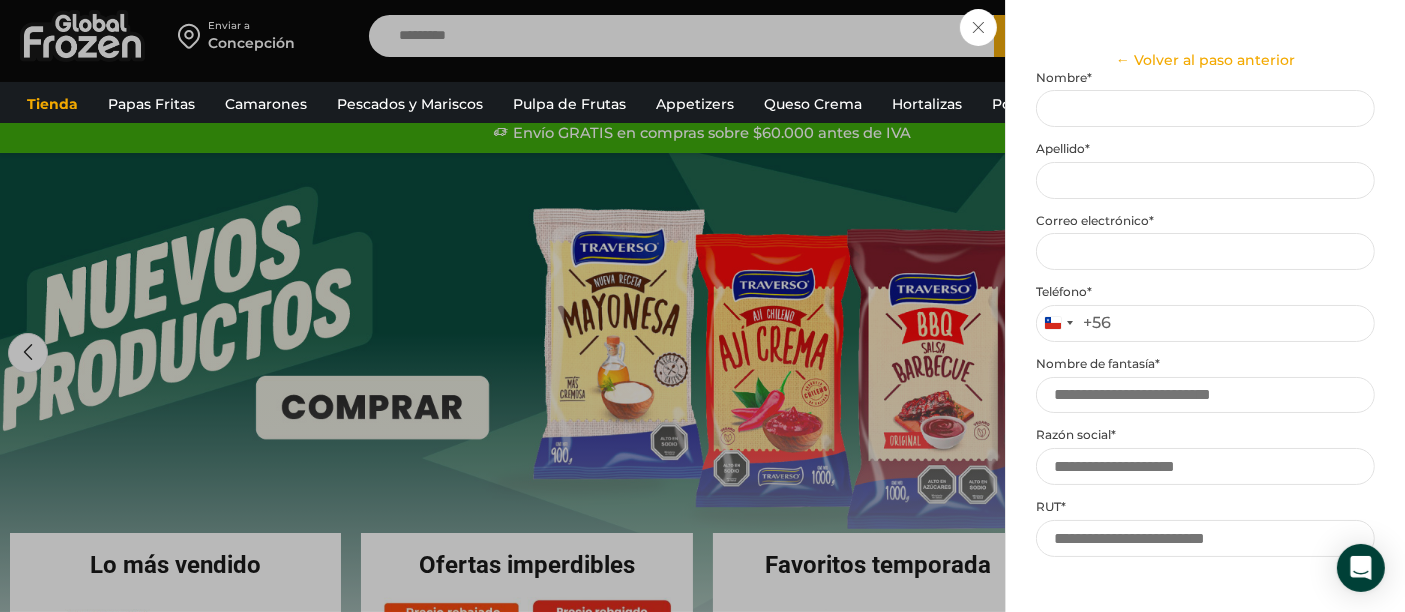 scroll, scrollTop: 444, scrollLeft: 0, axis: vertical 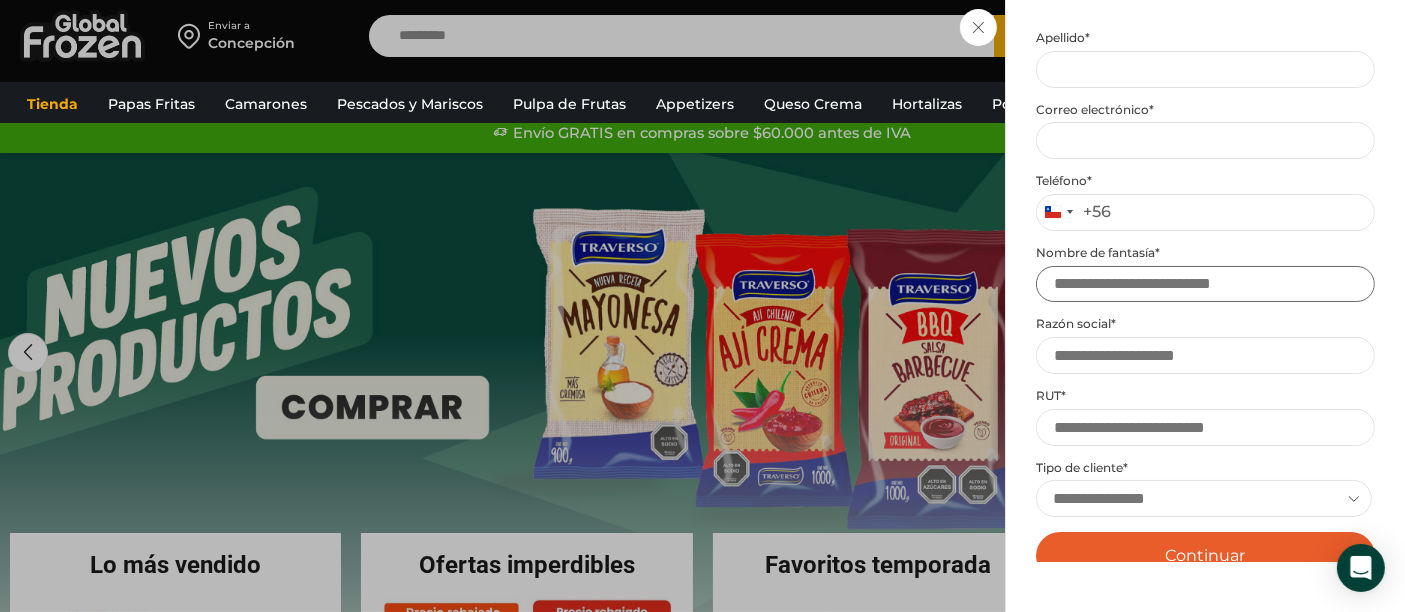 click on "Nombre de fantasía  *" at bounding box center [1205, 284] 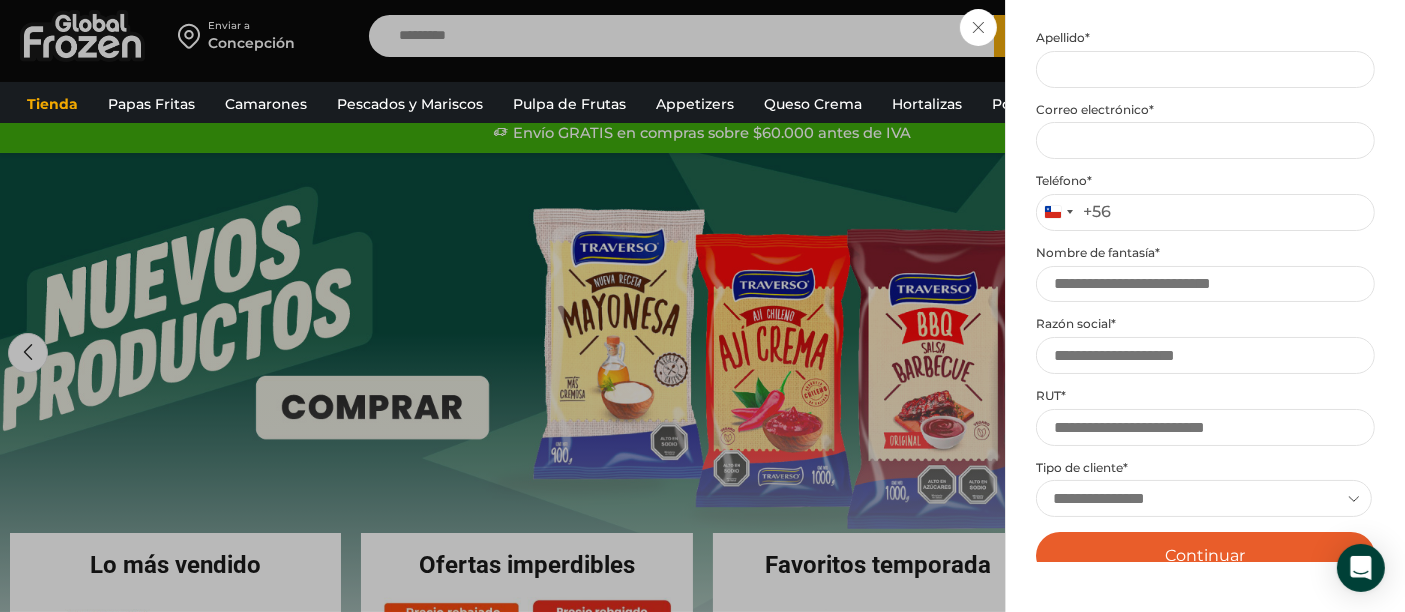 click on "**********" at bounding box center [1204, 498] 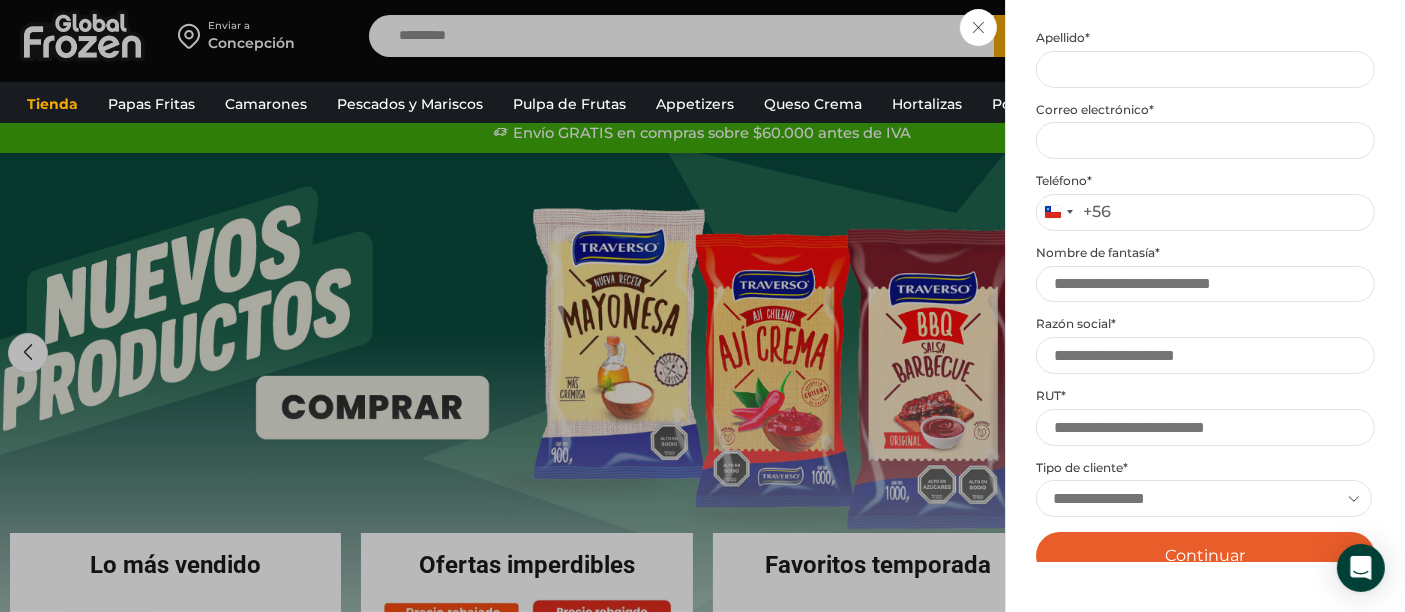 click on "**********" at bounding box center [1204, 498] 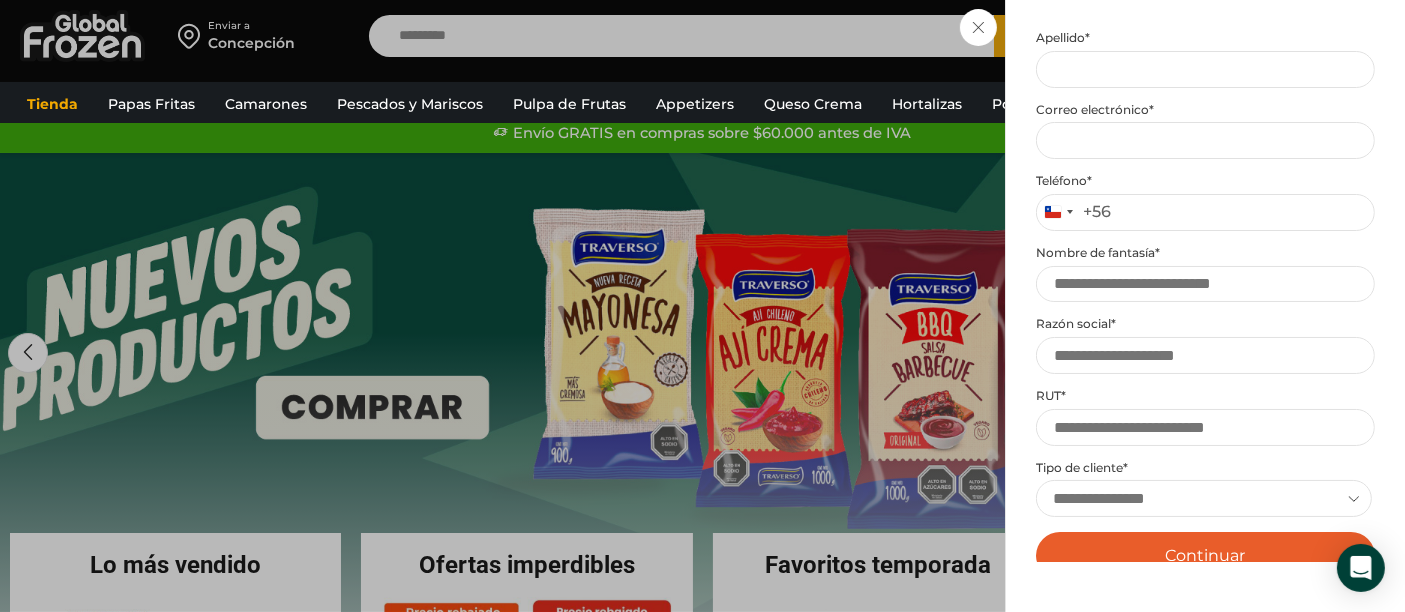 click on "Mi cuenta
Login
Register
Iniciar sesión
Por favor ingrese sus datos
Iniciar sesión
Se envió un mensaje de WhatsApp con el código de verificación a tu teléfono
Teléfono
*
[GEOGRAPHIC_DATA] +56 +56 [GEOGRAPHIC_DATA] +54 [GEOGRAPHIC_DATA] +56
Continuar
Registrarse" at bounding box center [1205, 306] 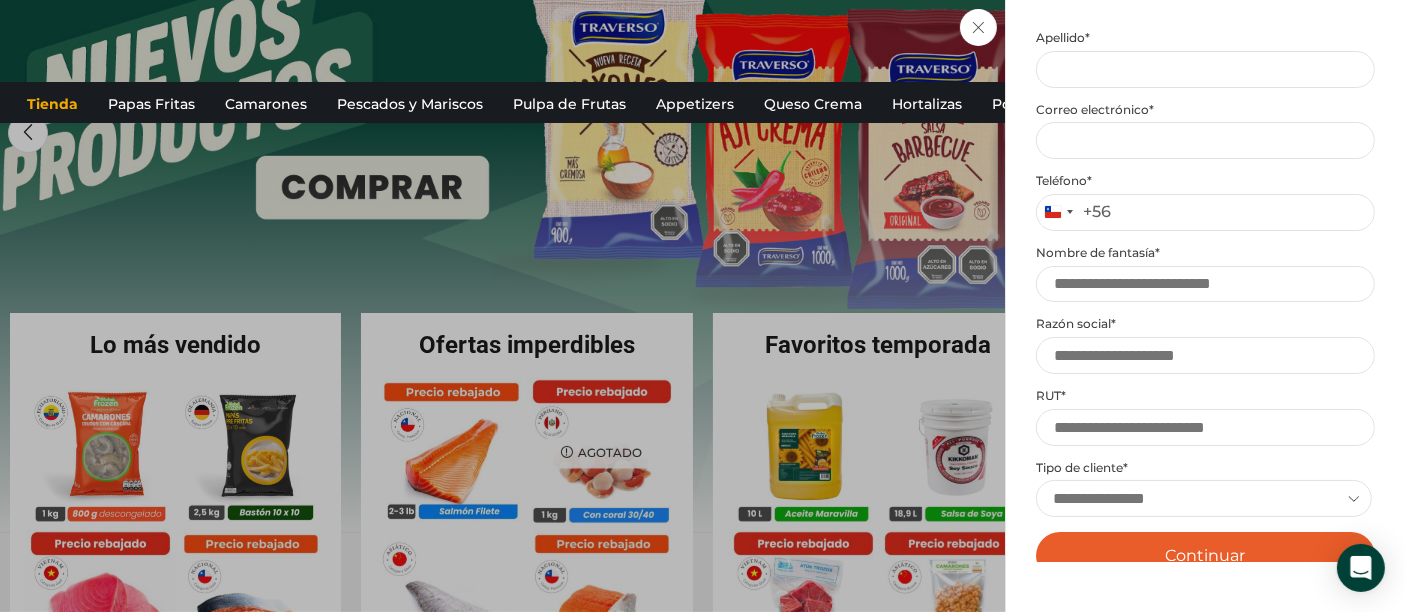 scroll, scrollTop: 222, scrollLeft: 0, axis: vertical 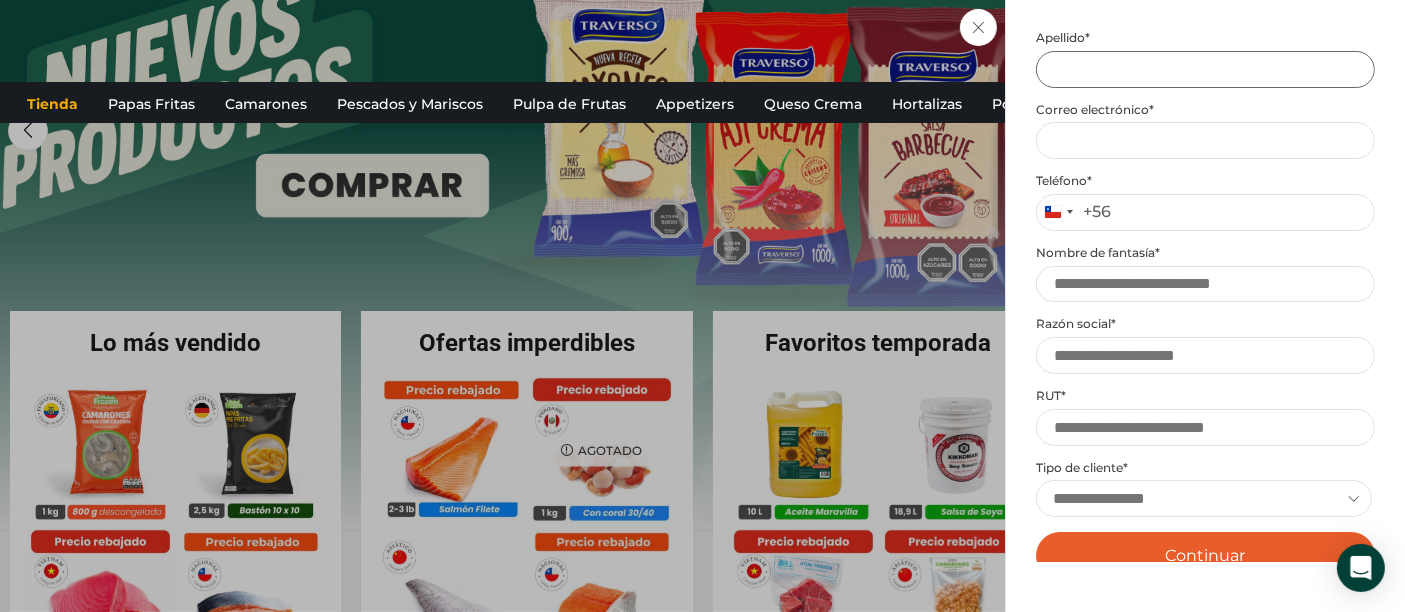 click on "Apellido  *" at bounding box center (1205, 69) 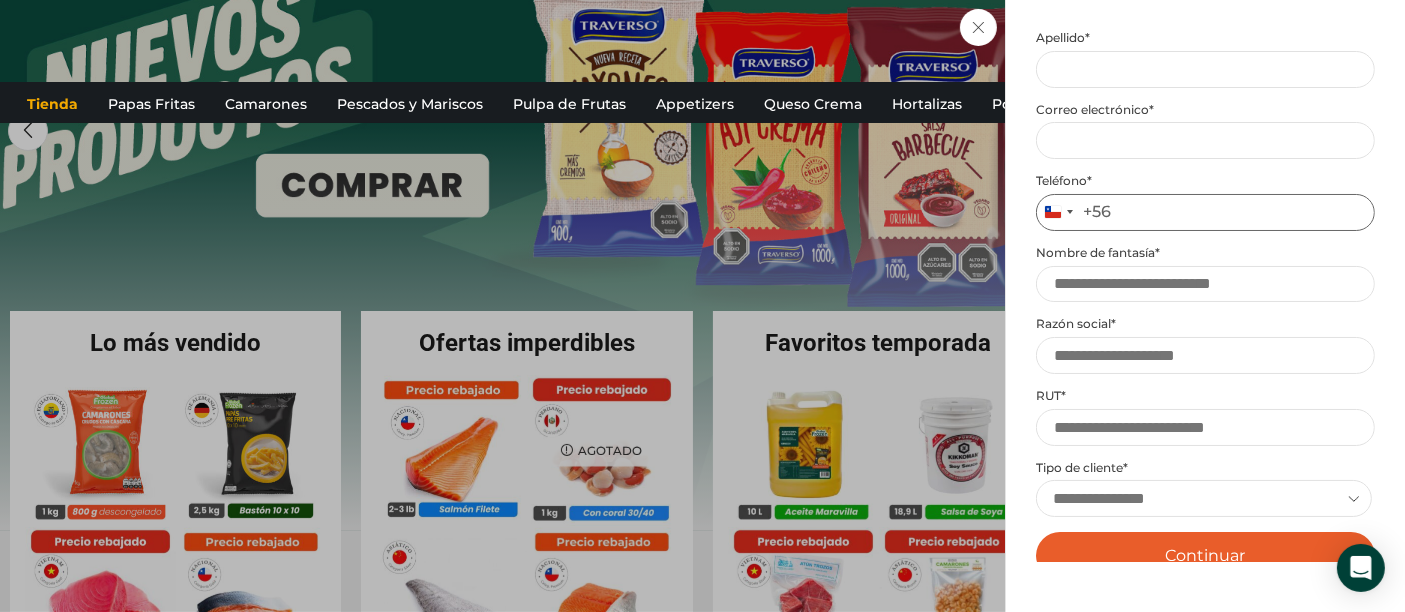 click on "Teléfono  *" at bounding box center [1205, 212] 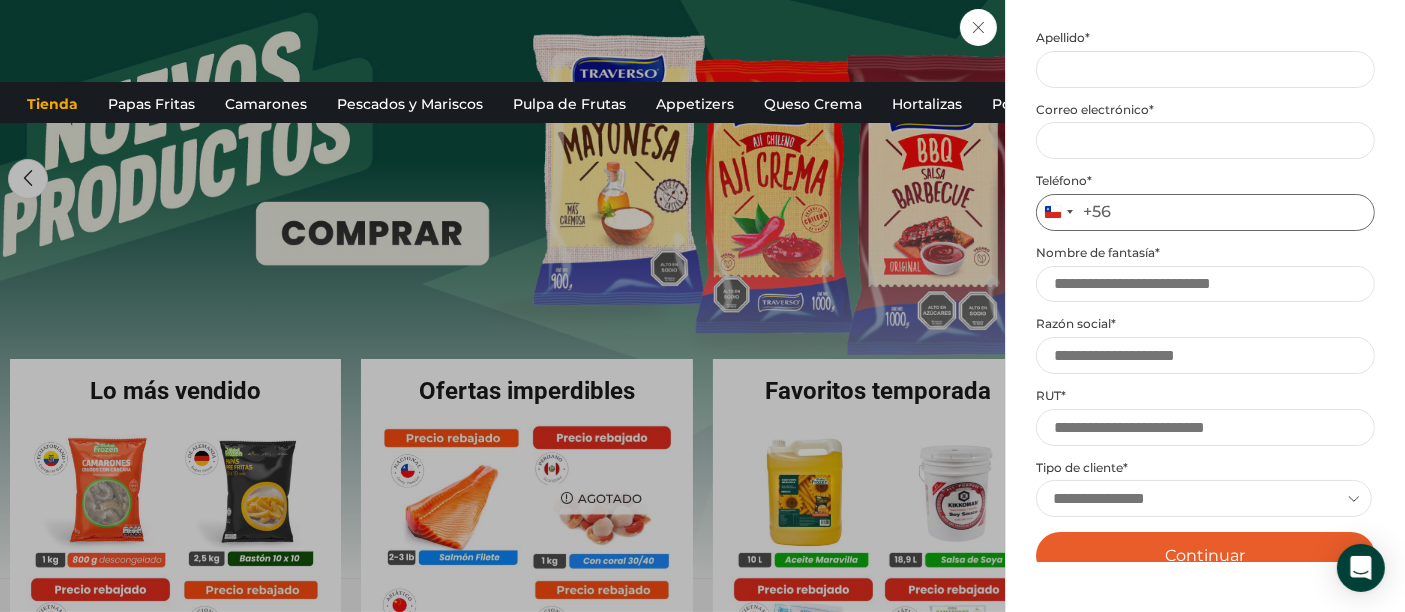 scroll, scrollTop: 133, scrollLeft: 0, axis: vertical 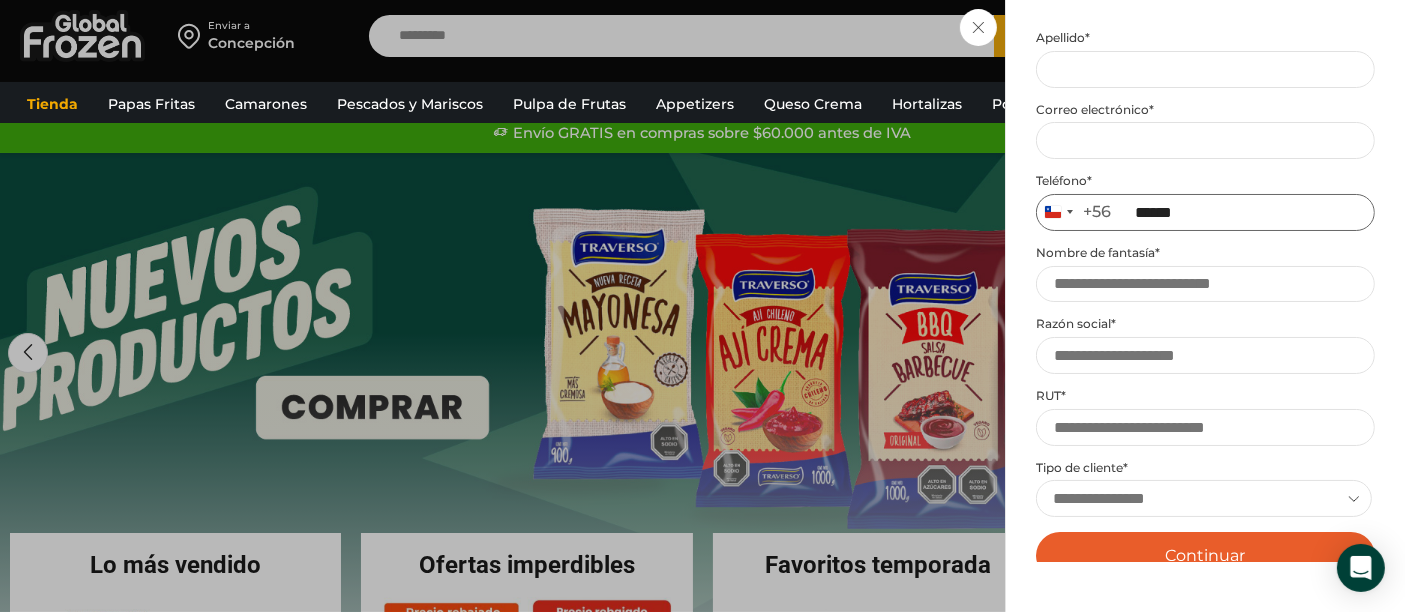 type on "******" 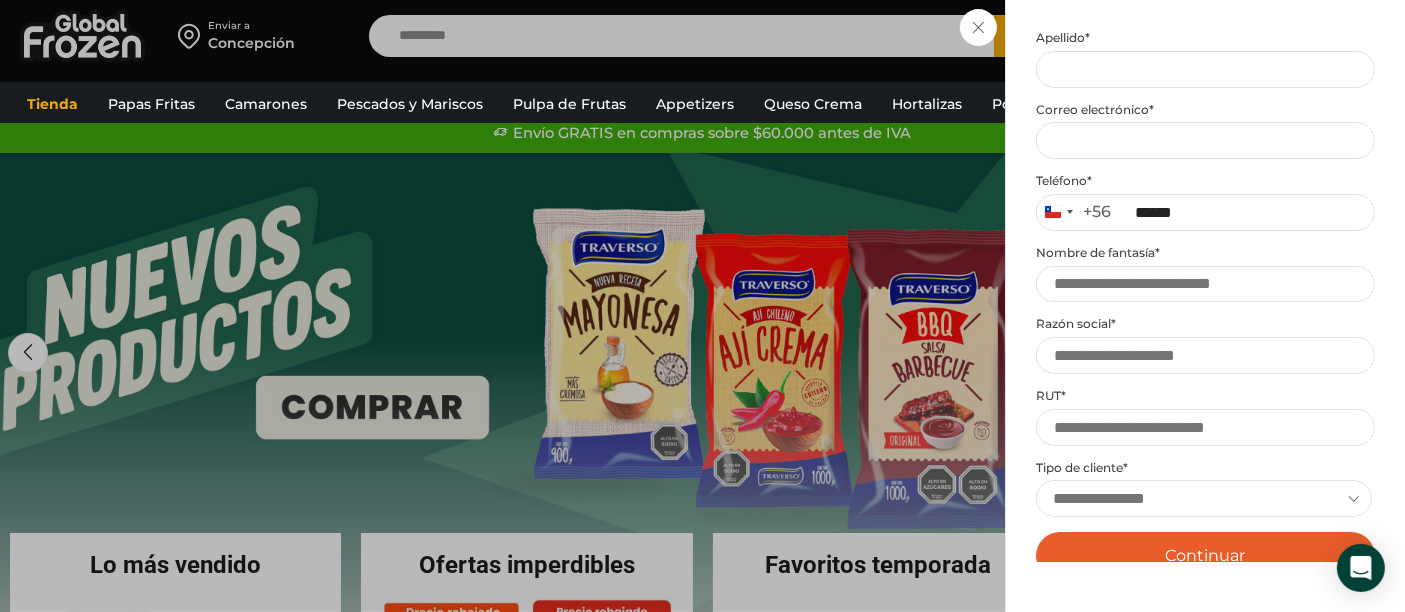 click on "Iniciar sesión
Mi cuenta
Login
Register
Iniciar sesión
Por favor ingrese sus datos
Iniciar sesión
Se envió un mensaje de WhatsApp con el código de verificación a tu teléfono
* ." at bounding box center [1205, 36] 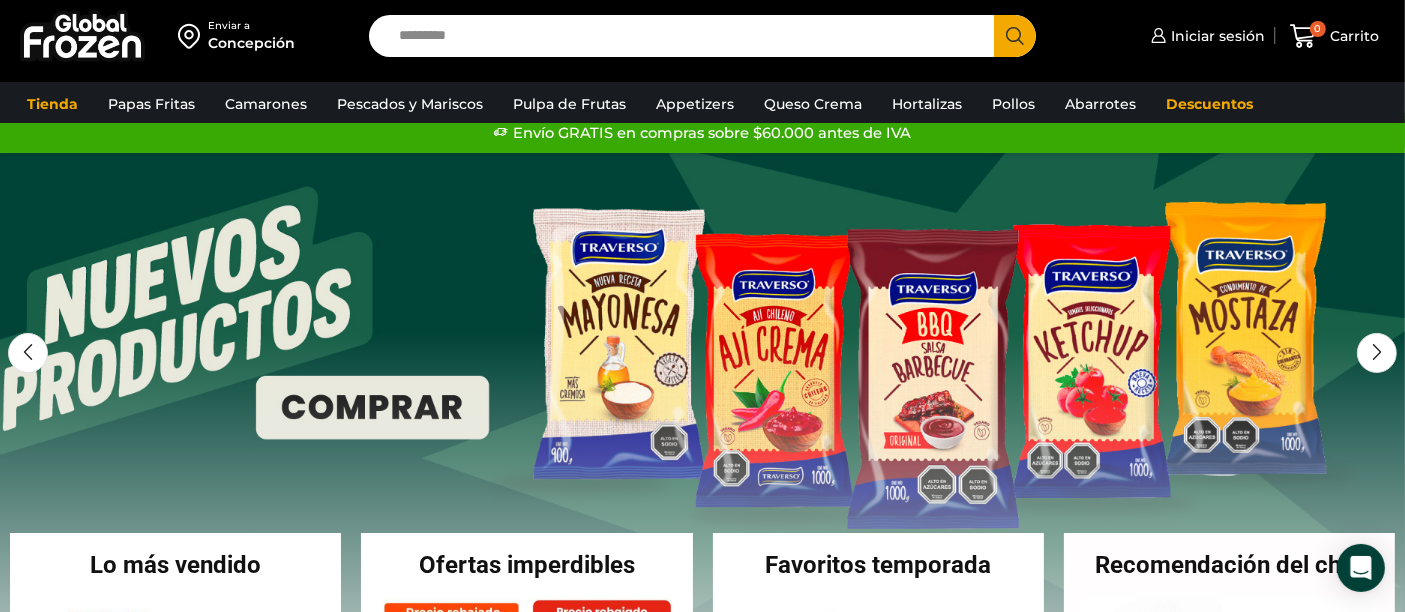 click on "Search input" at bounding box center (687, 36) 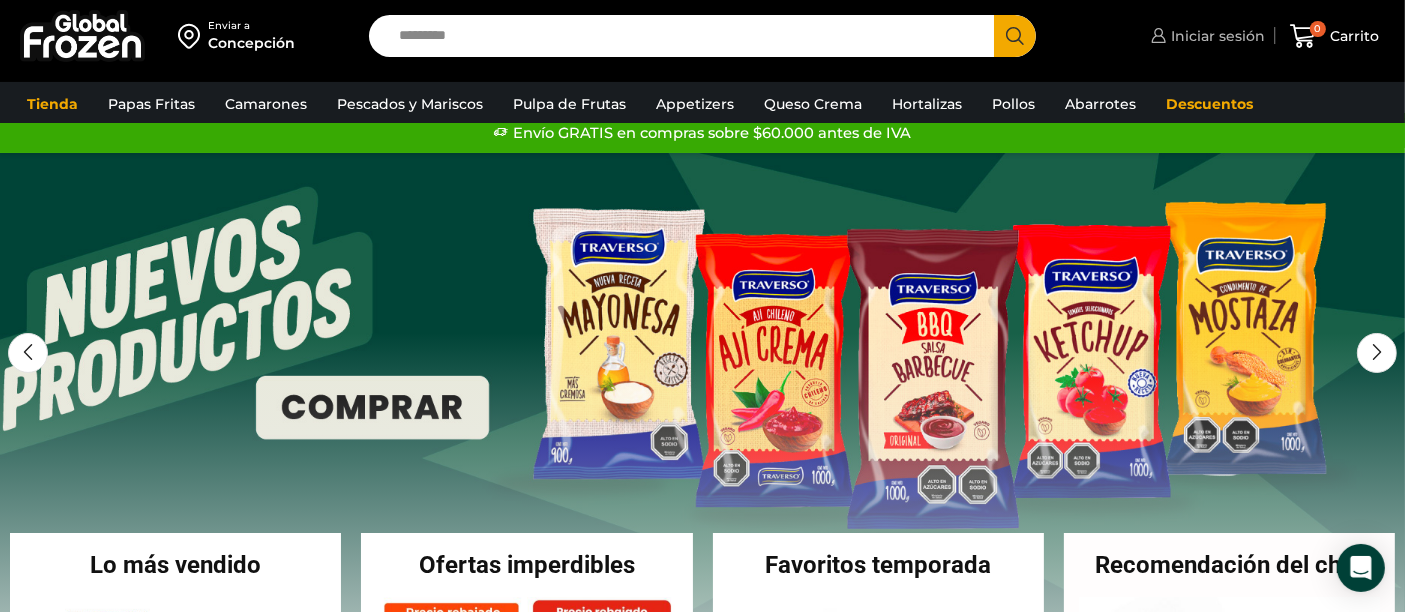 click on "Iniciar sesión" at bounding box center [1215, 36] 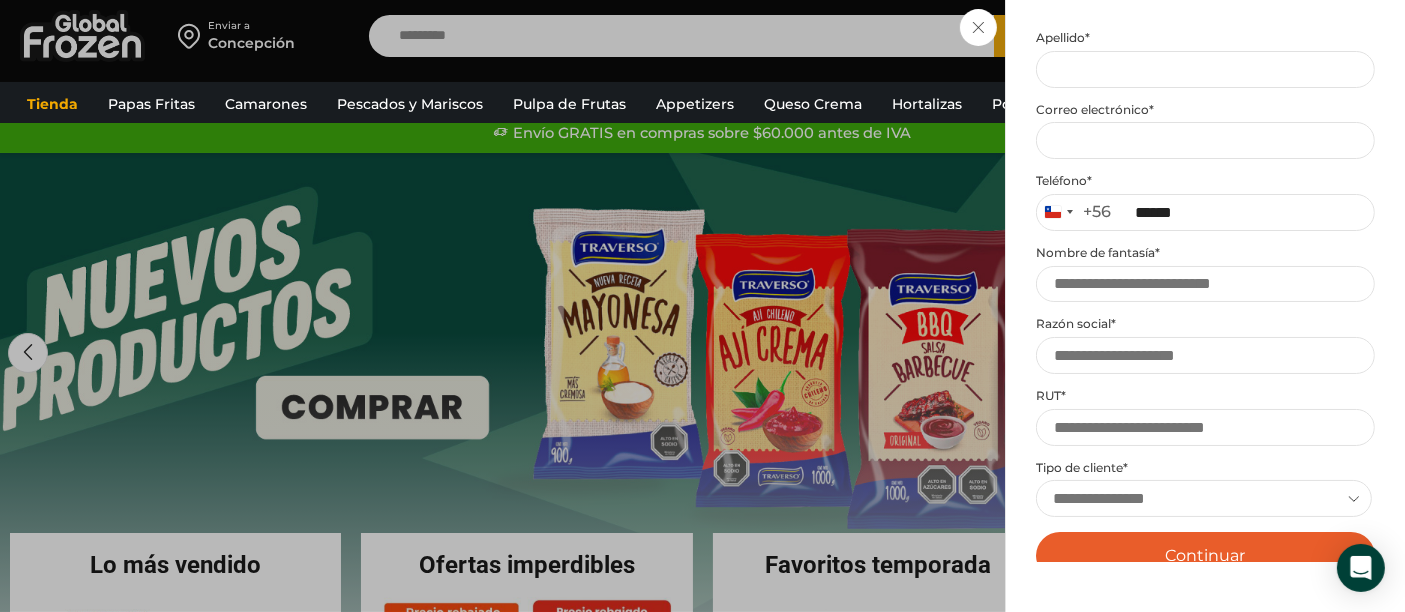 click on "Mi cuenta
Login
Register
Iniciar sesión
Por favor ingrese sus datos
Iniciar sesión
Se envió un mensaje de WhatsApp con el código de verificación a tu teléfono
Teléfono
*
[GEOGRAPHIC_DATA] +56 +56 [GEOGRAPHIC_DATA] +54 [GEOGRAPHIC_DATA] +56
Continuar
Registrarse" at bounding box center (1205, 306) 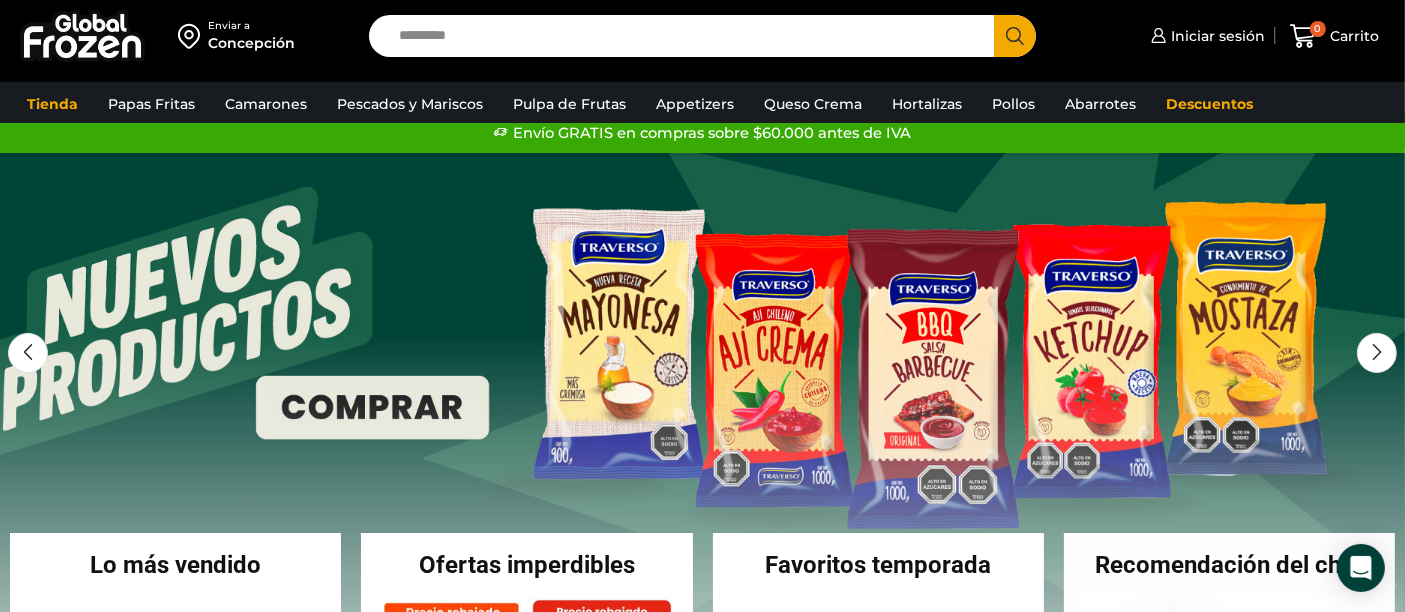 click on "Search input" at bounding box center (687, 36) 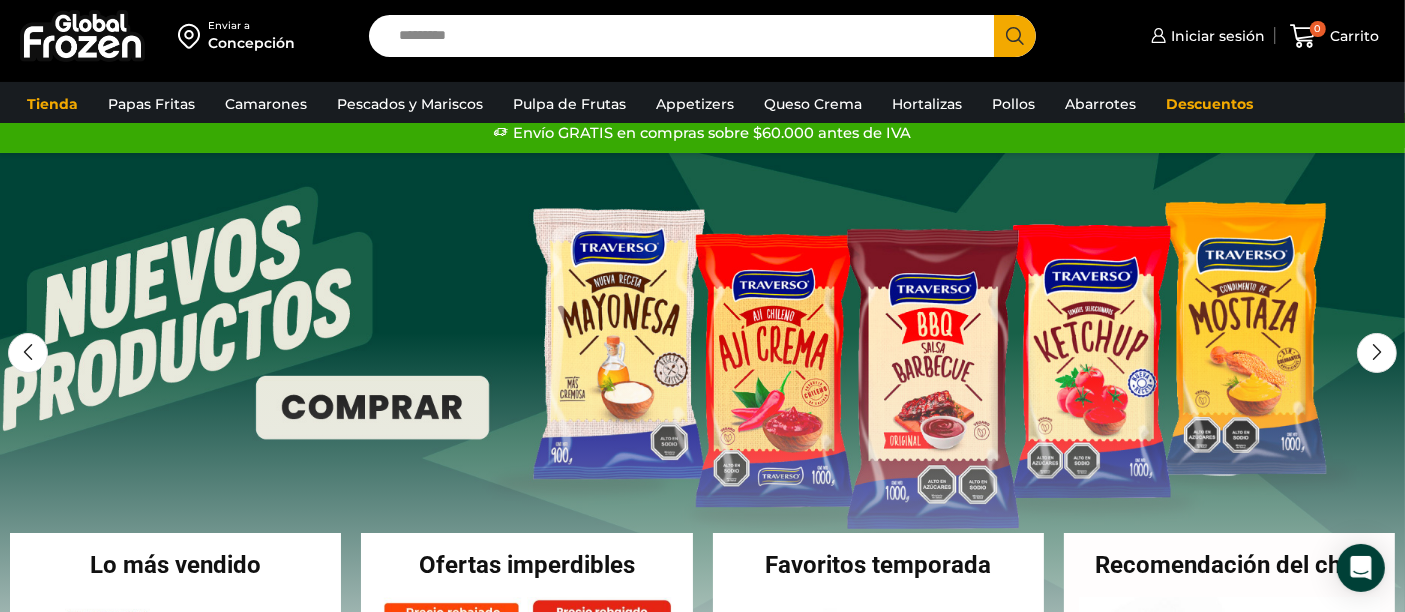 click on "Search input" at bounding box center [687, 36] 